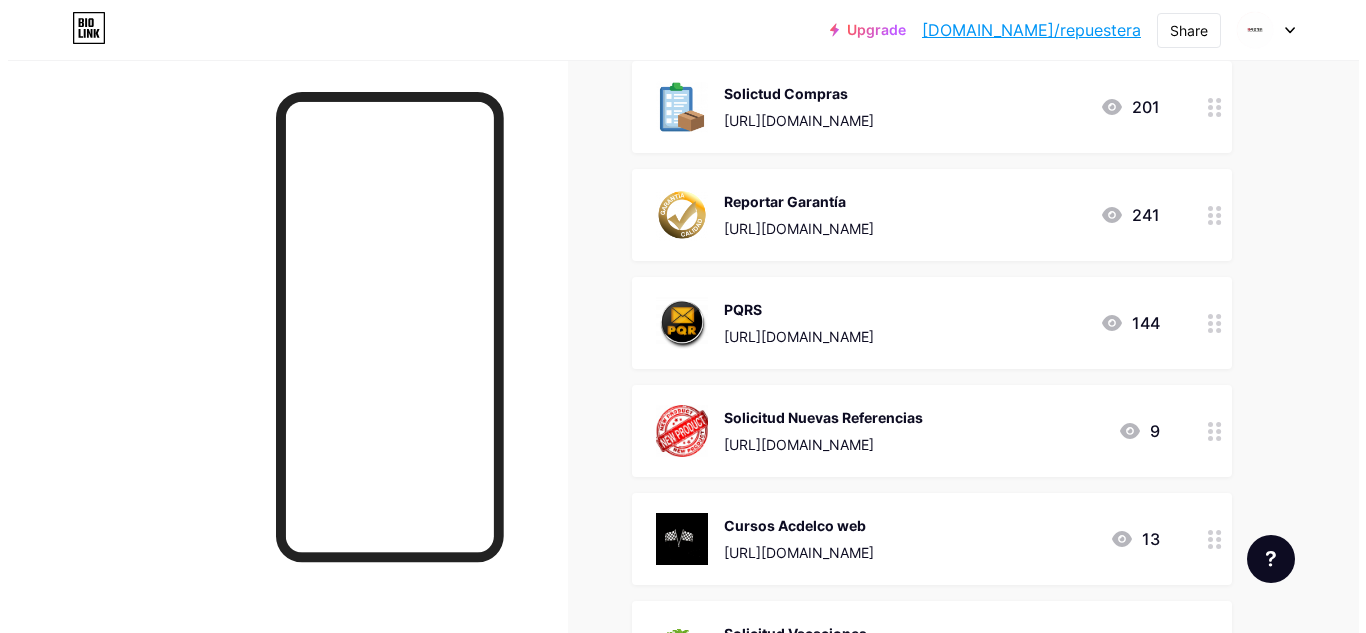 scroll, scrollTop: 804, scrollLeft: 0, axis: vertical 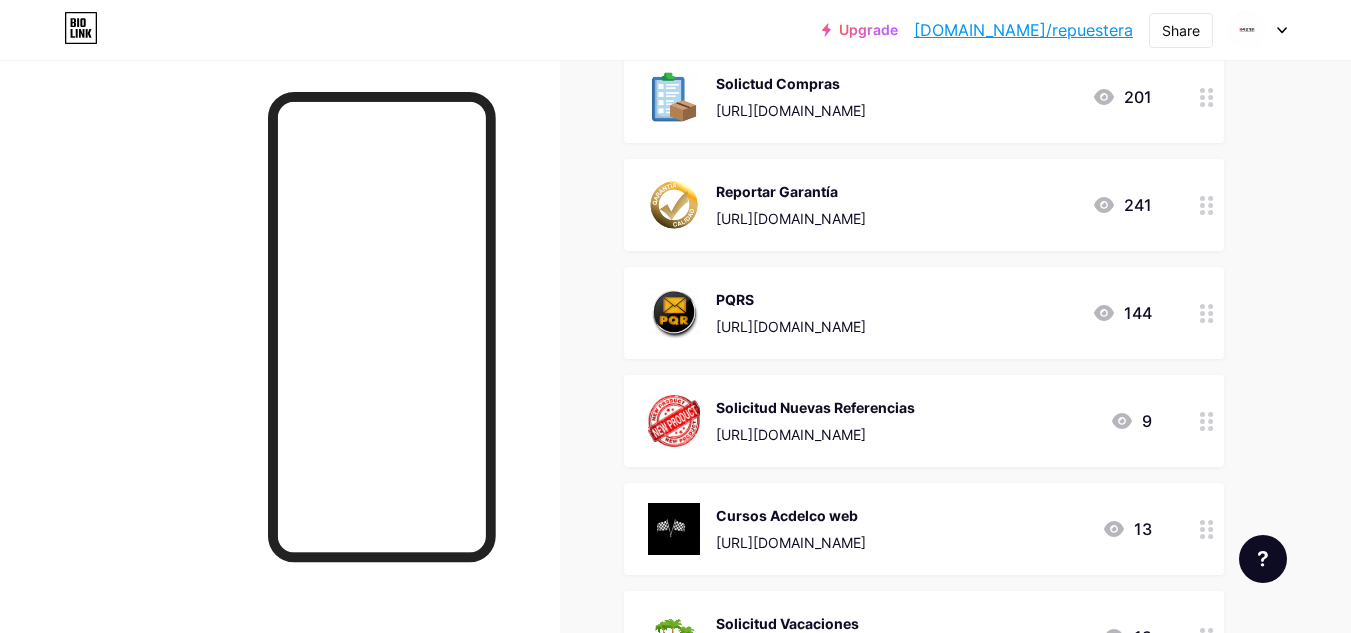 click on "Directorio de contactos
https://autolartemedellin-my.sharepoint.com/:f:/g/personal/coordinador_mercadeo_repuestera_com_co/Ep8ESdvQK21MtPF9_EYLSwMButp5g8u6y1oGTydB9QBAjg?e=9gAgWf
0
REF con novedades en aplicaciones
https://forms.office.com/r/WupHxuXa4G
2
Documentos y formatos de ventas
https://autolartemedellin-my.sharepoint.com/:f:/g/personal/coordinador_ventas_repuestera_com_co/Eq5ws8NlaZBBm_D4zQF6ruIBZOW0AbX4W8gFsdifk3dsug?e=gN9Nff
60
Consulta de Despachos
181.49.158.58:5080/consultar_repuestera/elogin.html
406
Solicitar Traslados de Bodega
313
Solictud Compras" at bounding box center (924, 151) 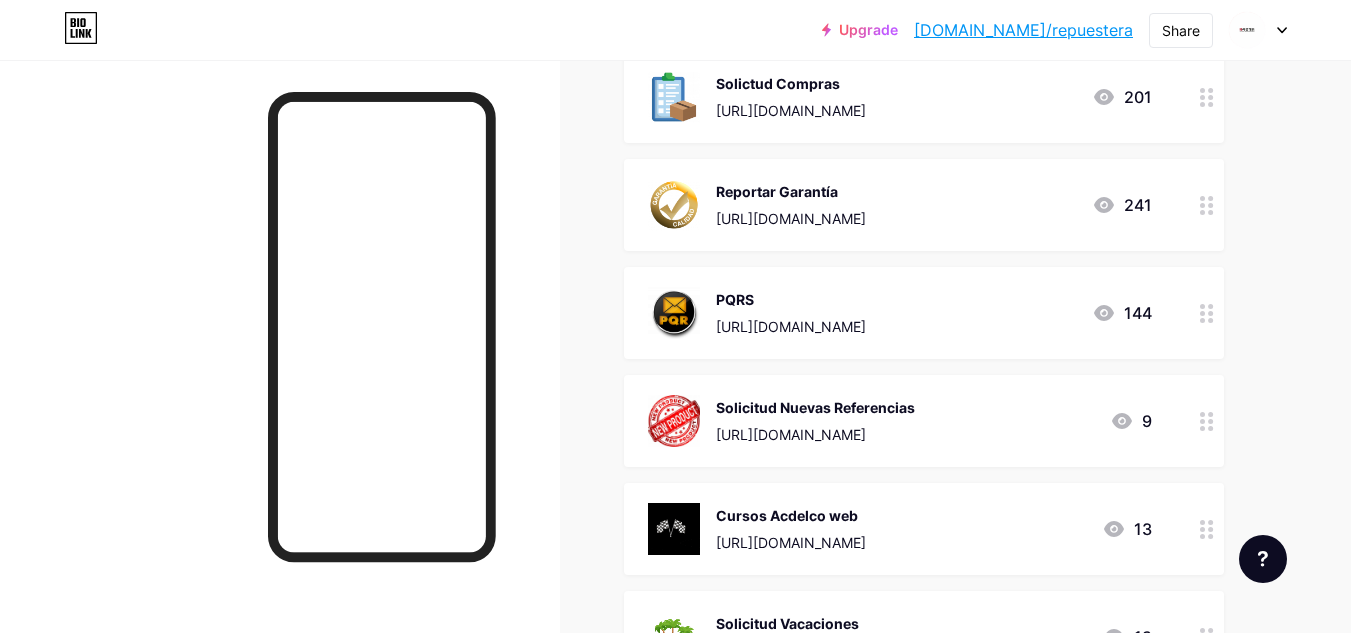 click on "PQRS
https://forms.office.com/r/tEgAN3HfAf
144" at bounding box center [924, 313] 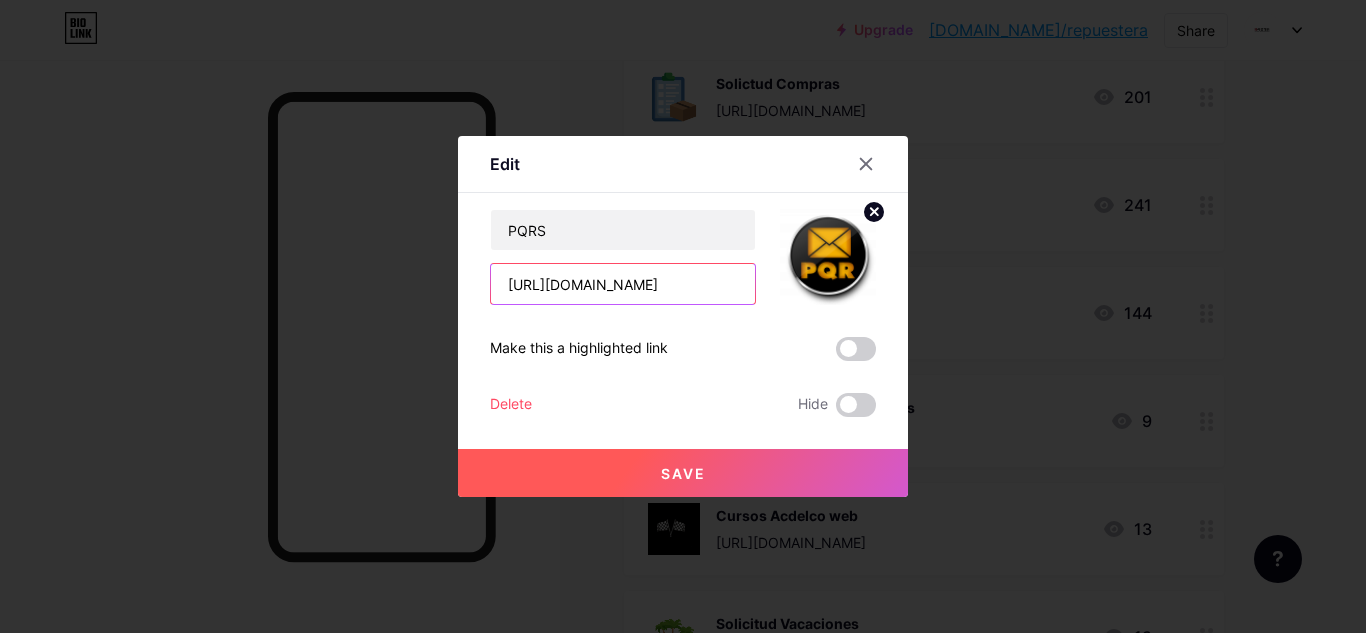 click on "[URL][DOMAIN_NAME]" at bounding box center (623, 284) 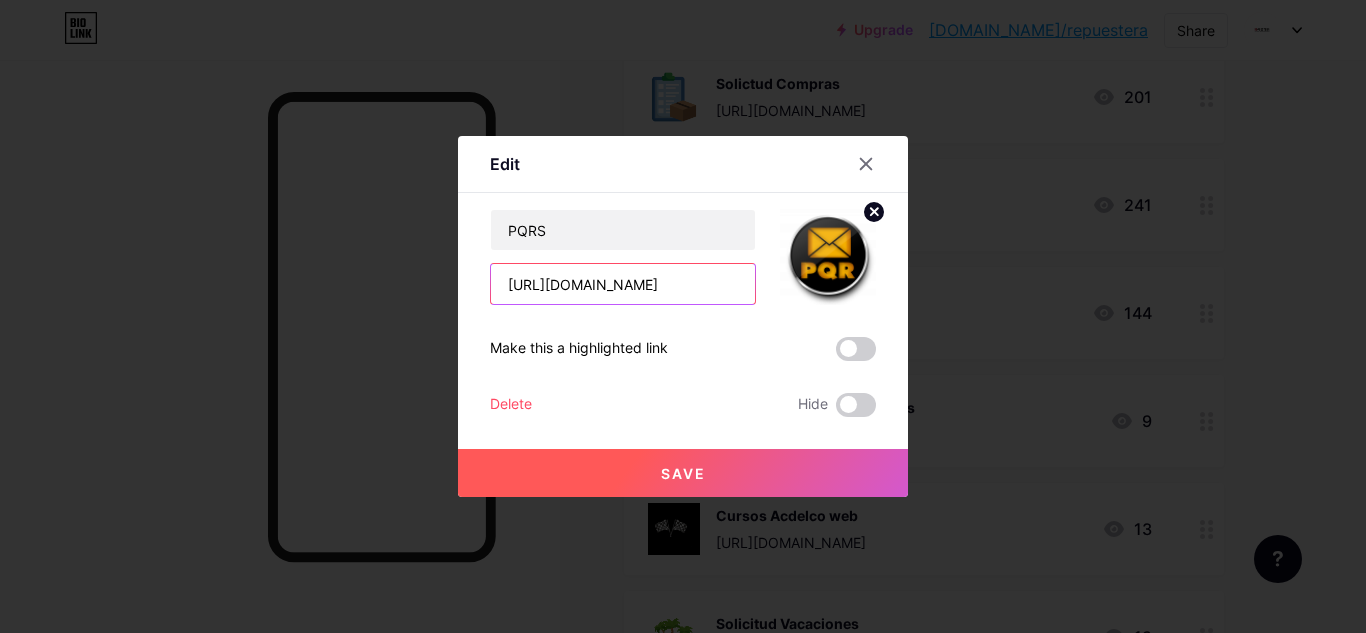 scroll, scrollTop: 0, scrollLeft: 25, axis: horizontal 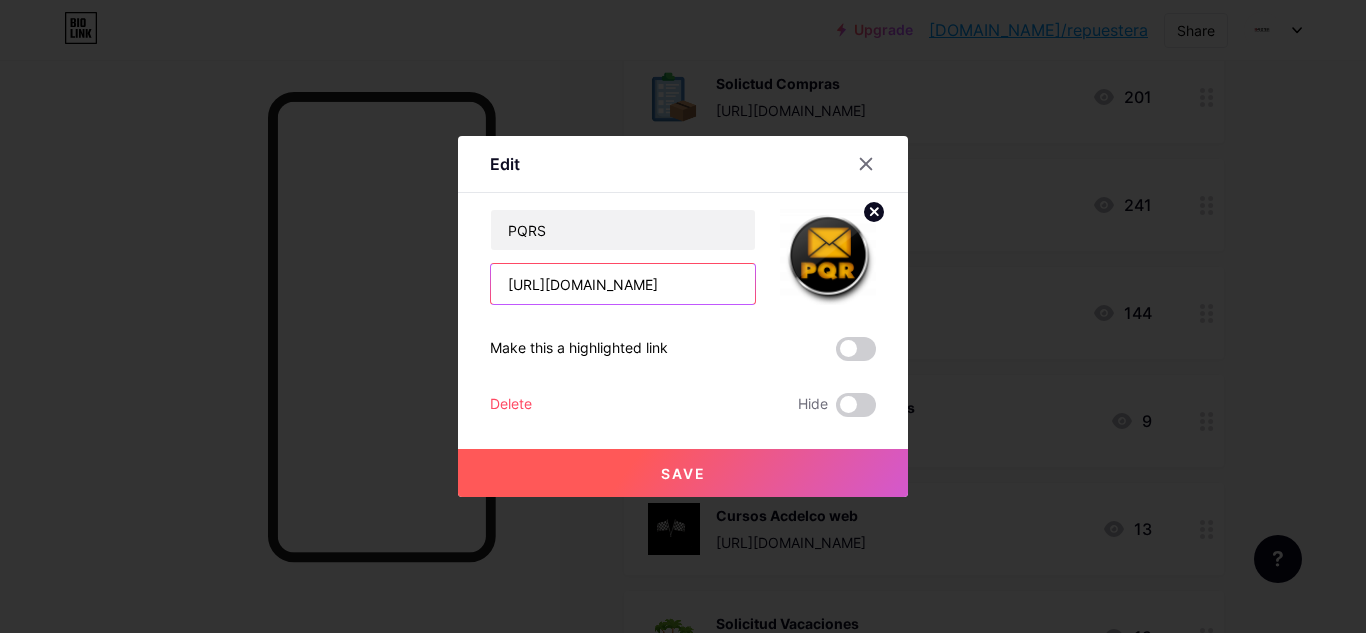 click on "[URL][DOMAIN_NAME]" at bounding box center (623, 284) 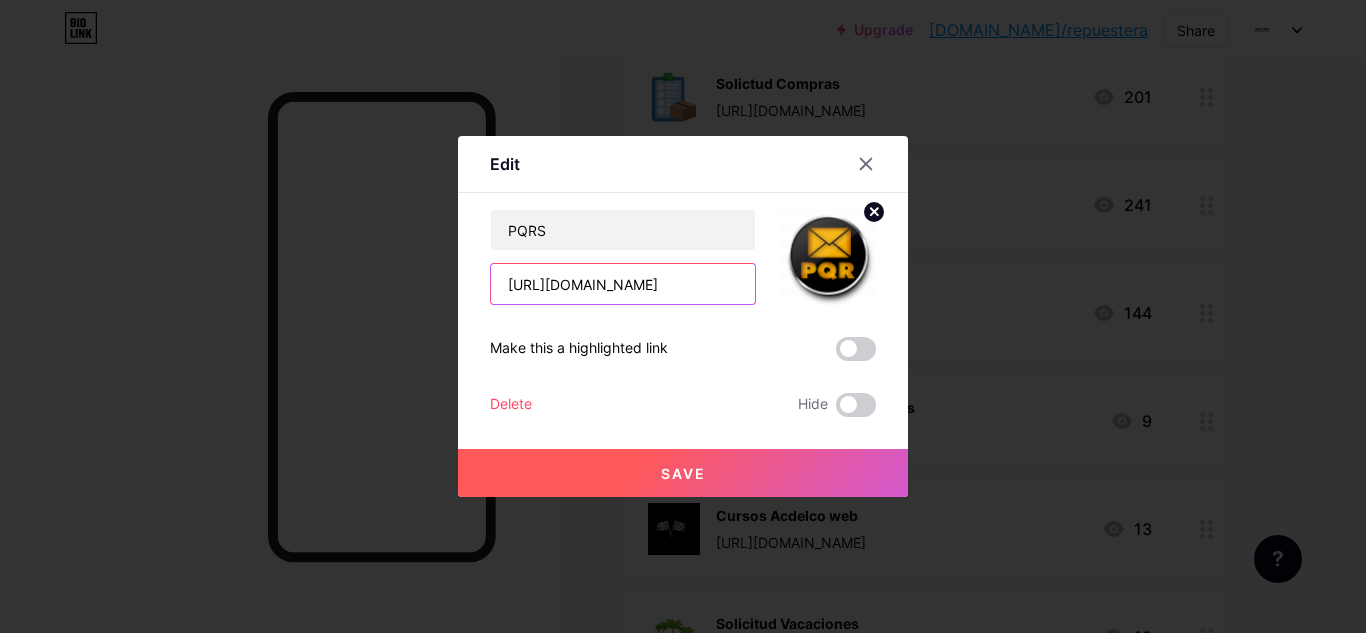 click on "[URL][DOMAIN_NAME]" at bounding box center [623, 284] 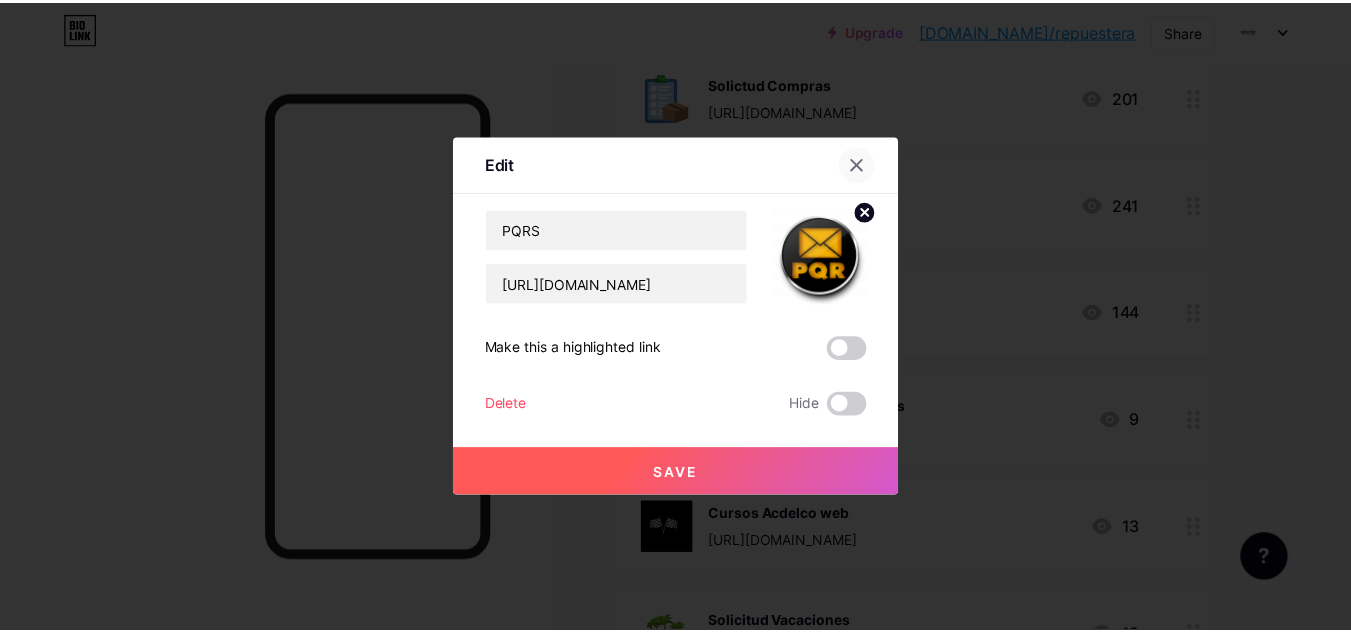 scroll, scrollTop: 0, scrollLeft: 0, axis: both 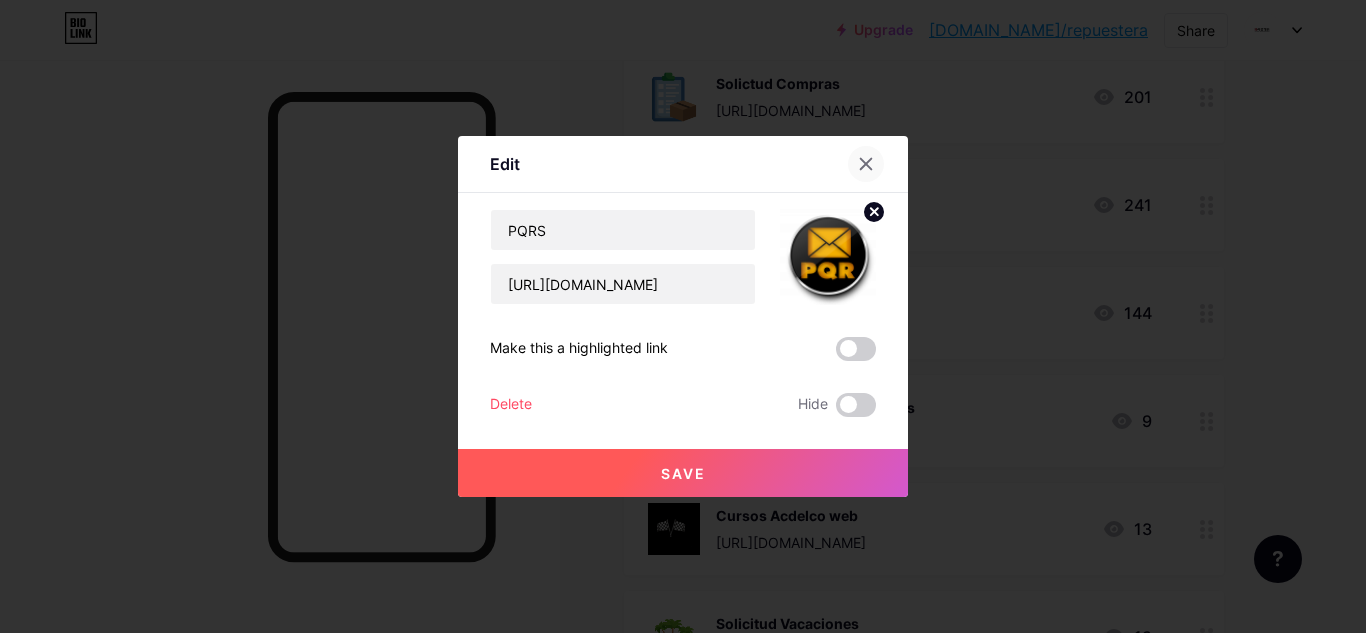 click at bounding box center (866, 164) 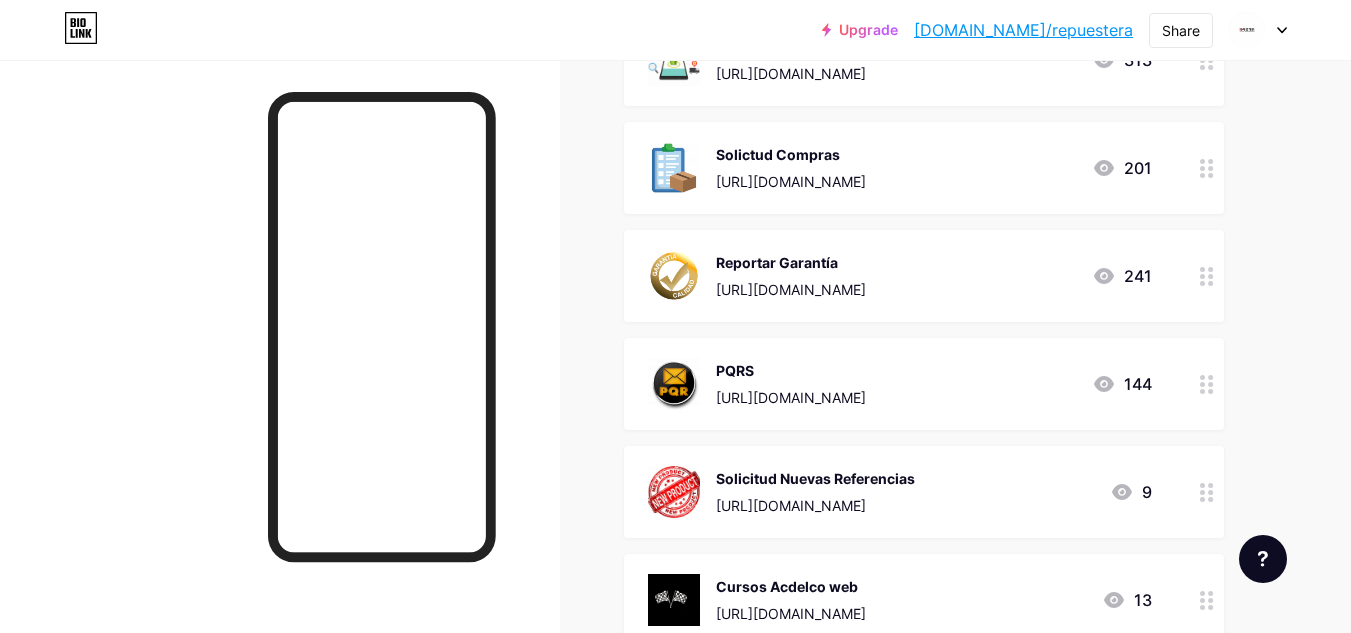 scroll, scrollTop: 732, scrollLeft: 0, axis: vertical 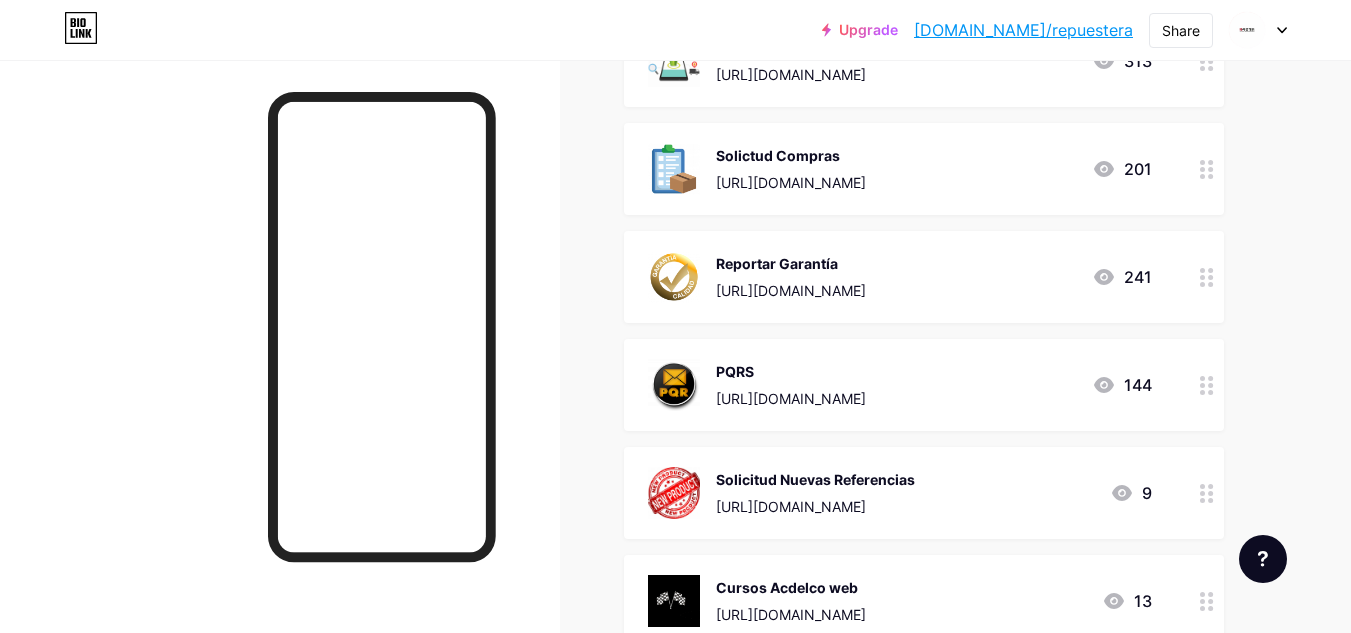click on "[URL][DOMAIN_NAME]" at bounding box center (791, 398) 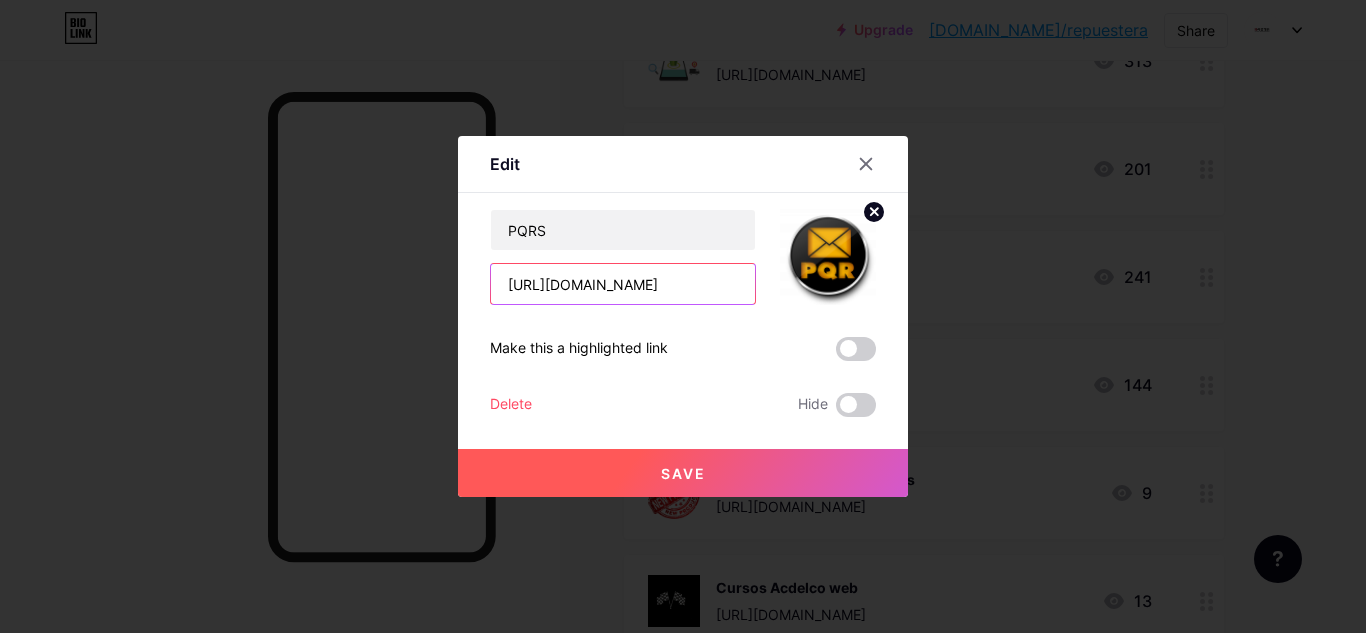 click on "[URL][DOMAIN_NAME]" at bounding box center [623, 284] 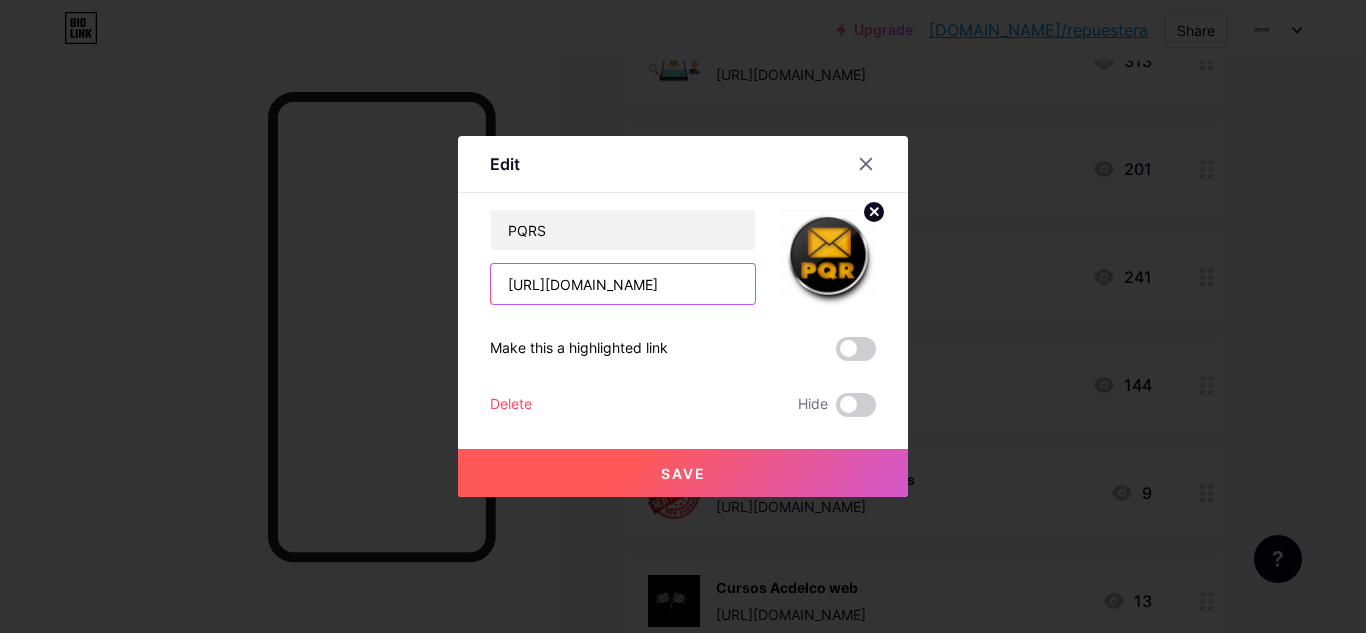 click on "[URL][DOMAIN_NAME]" at bounding box center [623, 284] 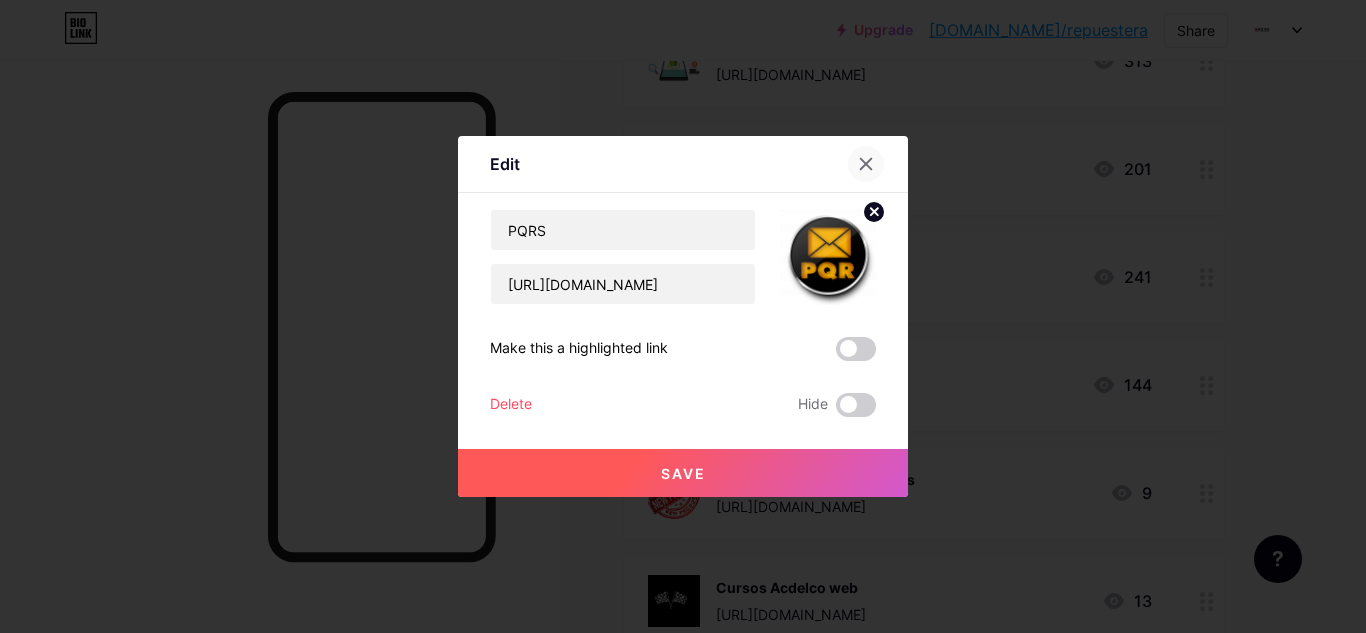 click 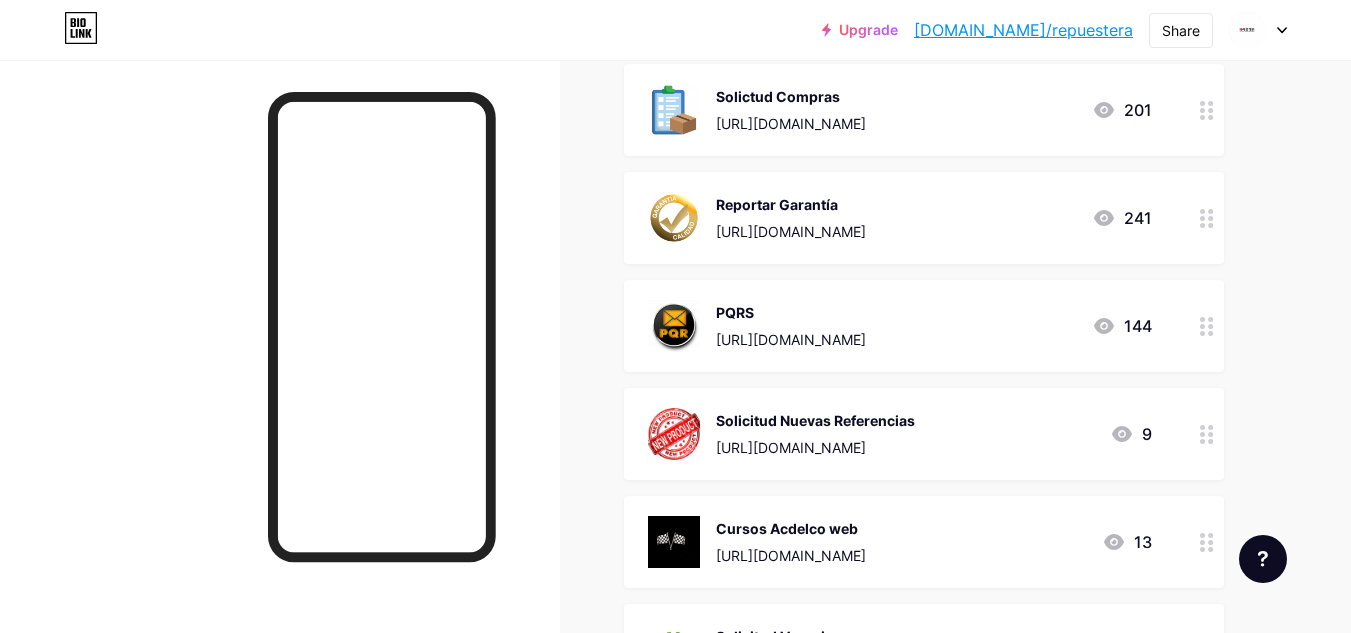 scroll, scrollTop: 792, scrollLeft: 0, axis: vertical 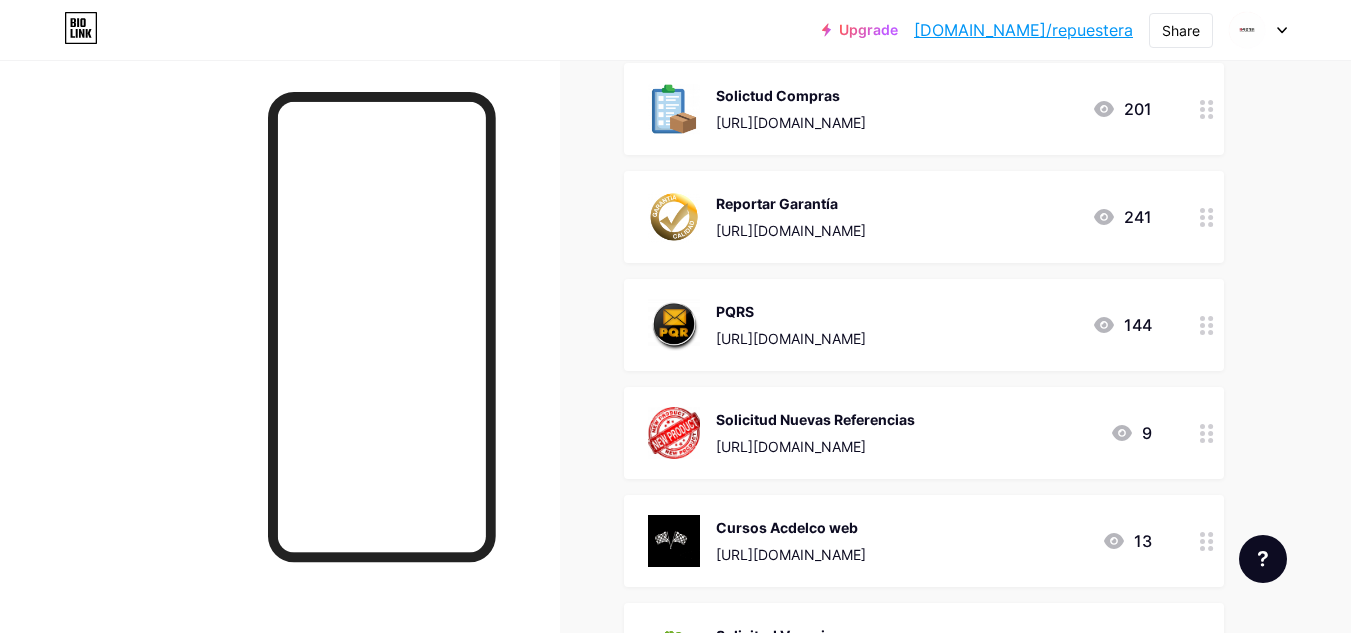 click on "[URL][DOMAIN_NAME]" at bounding box center [791, 338] 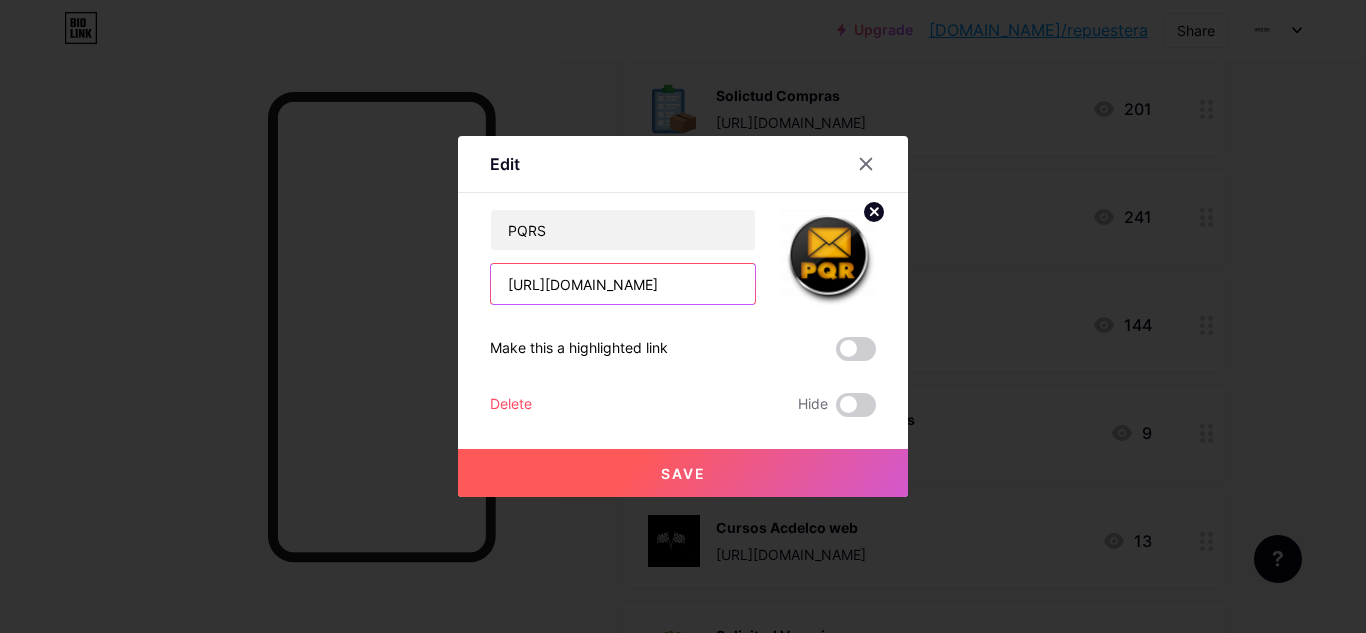 click on "[URL][DOMAIN_NAME]" at bounding box center [623, 284] 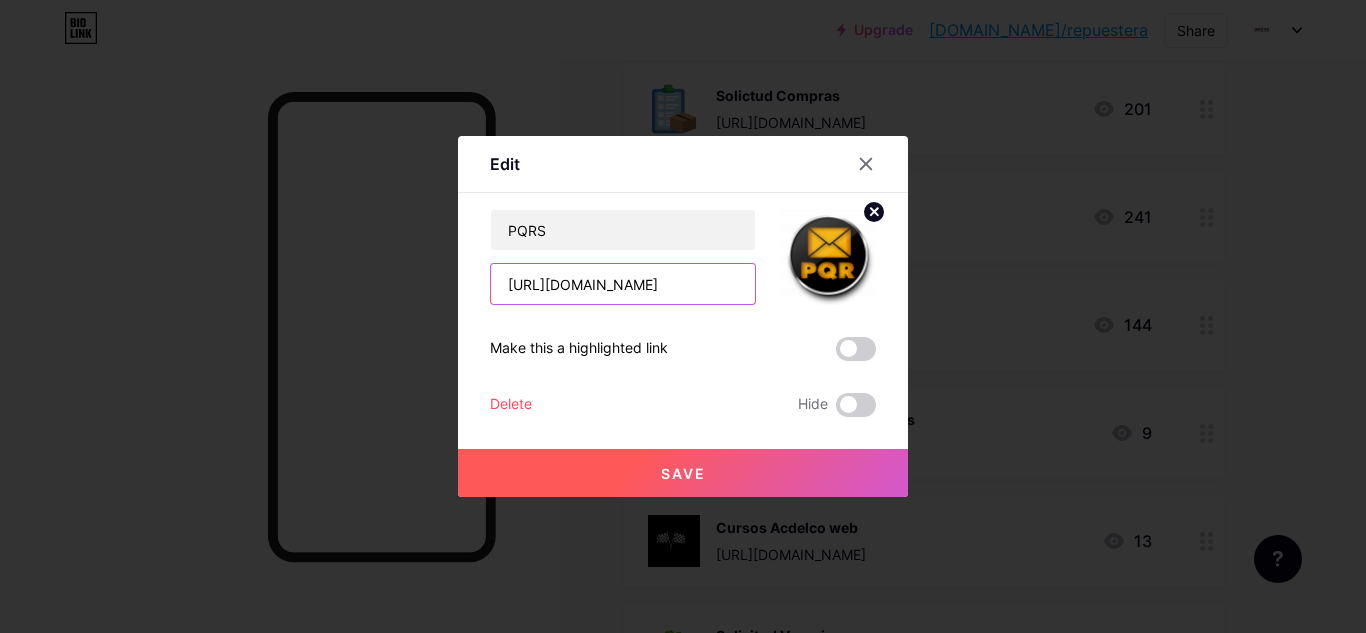 click on "[URL][DOMAIN_NAME]" at bounding box center (623, 284) 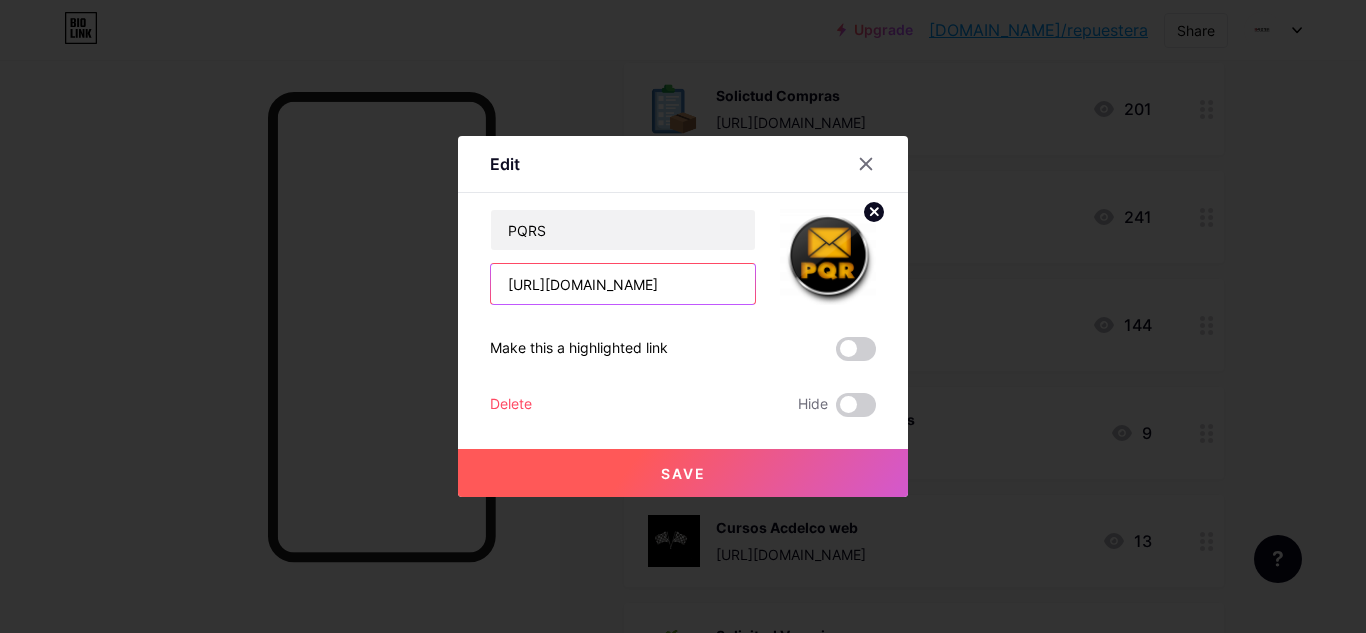 click on "[URL][DOMAIN_NAME]" at bounding box center [623, 284] 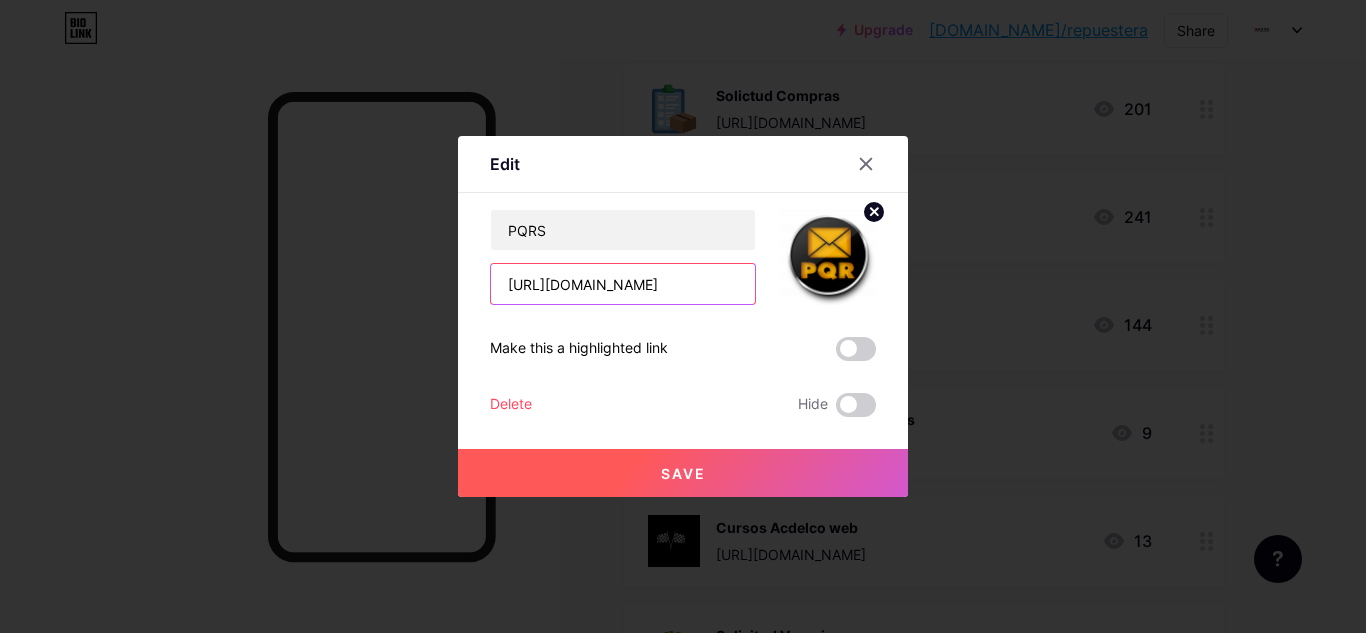 click on "[URL][DOMAIN_NAME]" at bounding box center (623, 284) 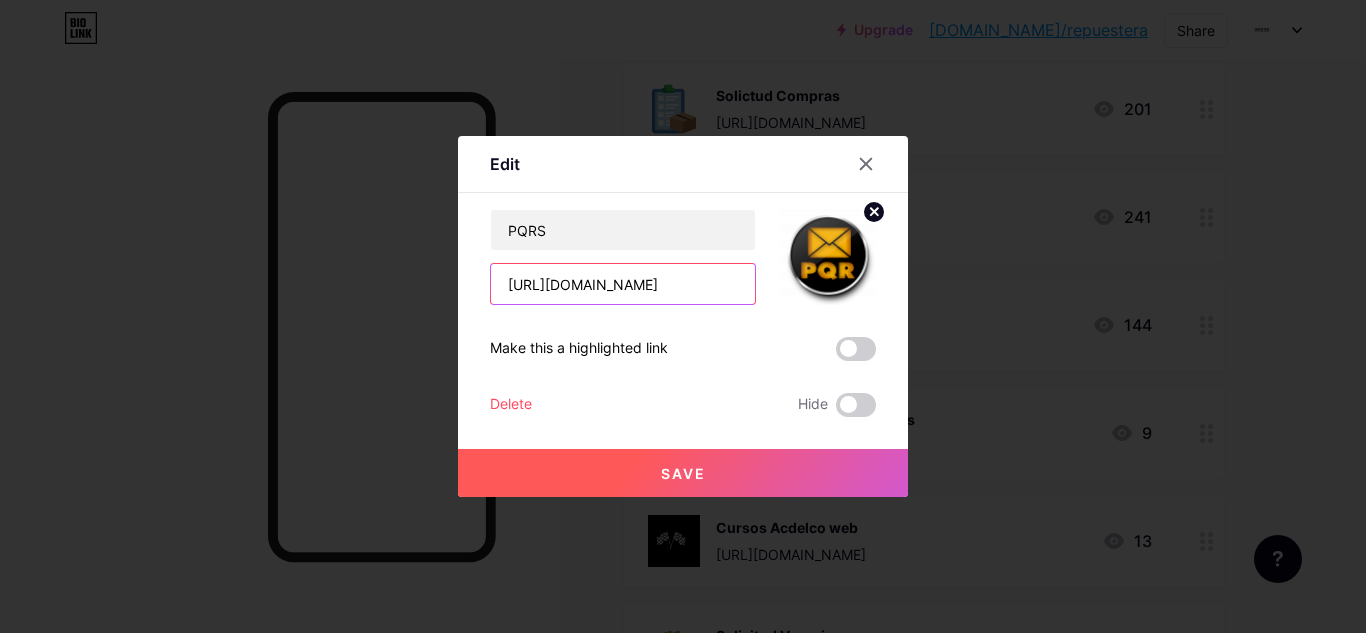 click on "[URL][DOMAIN_NAME]" at bounding box center (623, 284) 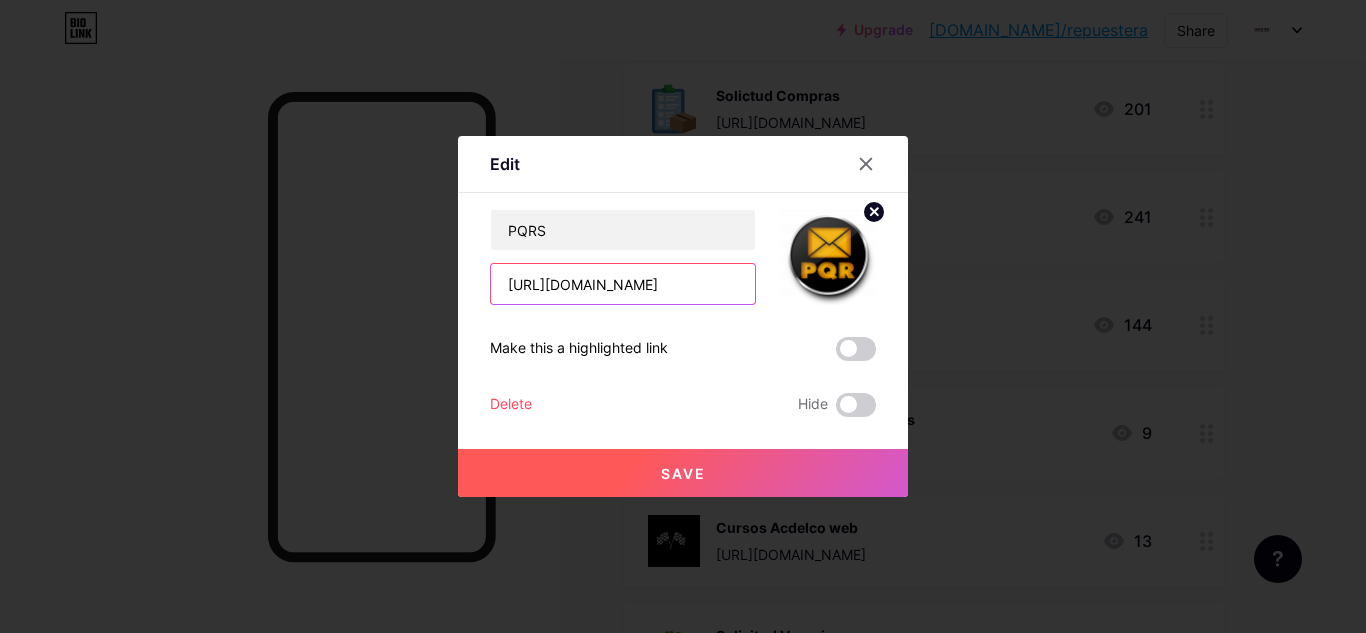 click on "[URL][DOMAIN_NAME]" at bounding box center (623, 284) 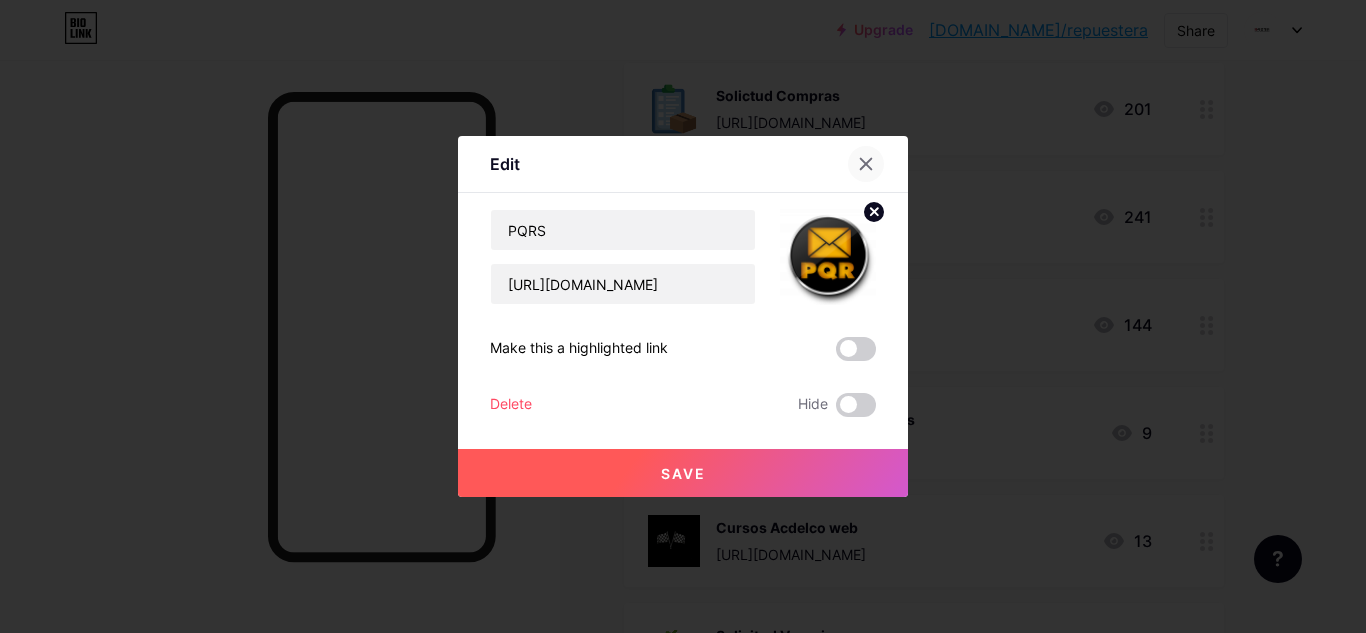 click 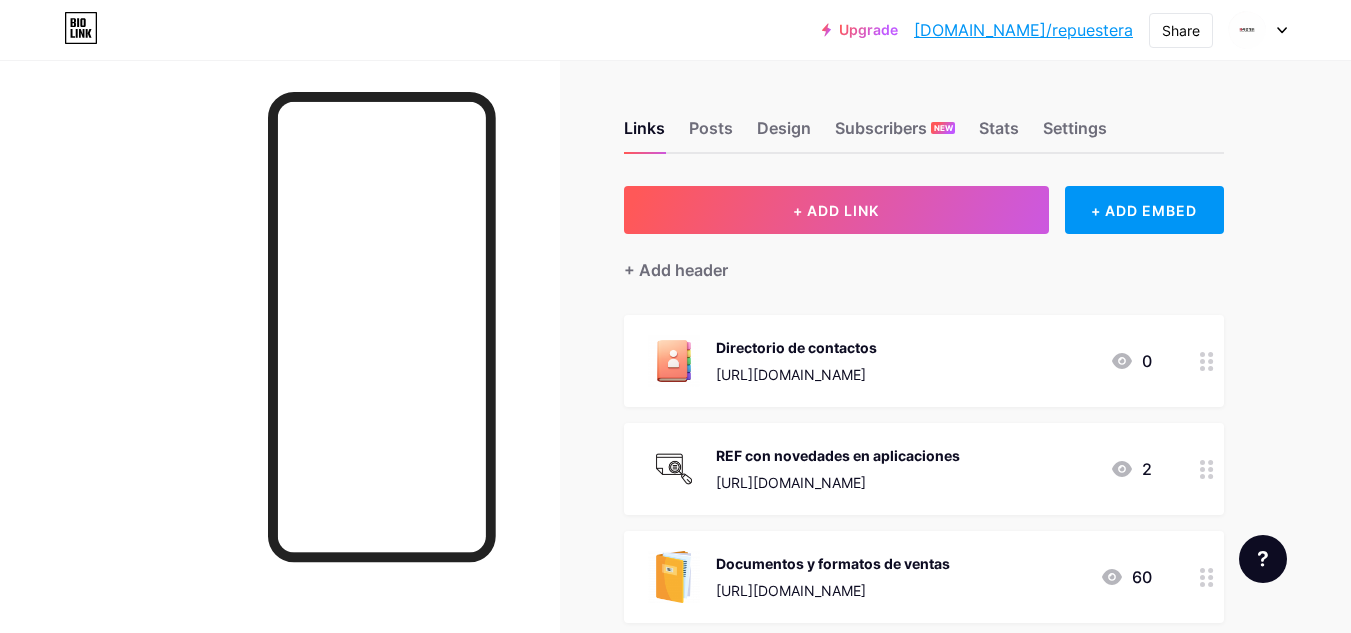 scroll, scrollTop: 0, scrollLeft: 0, axis: both 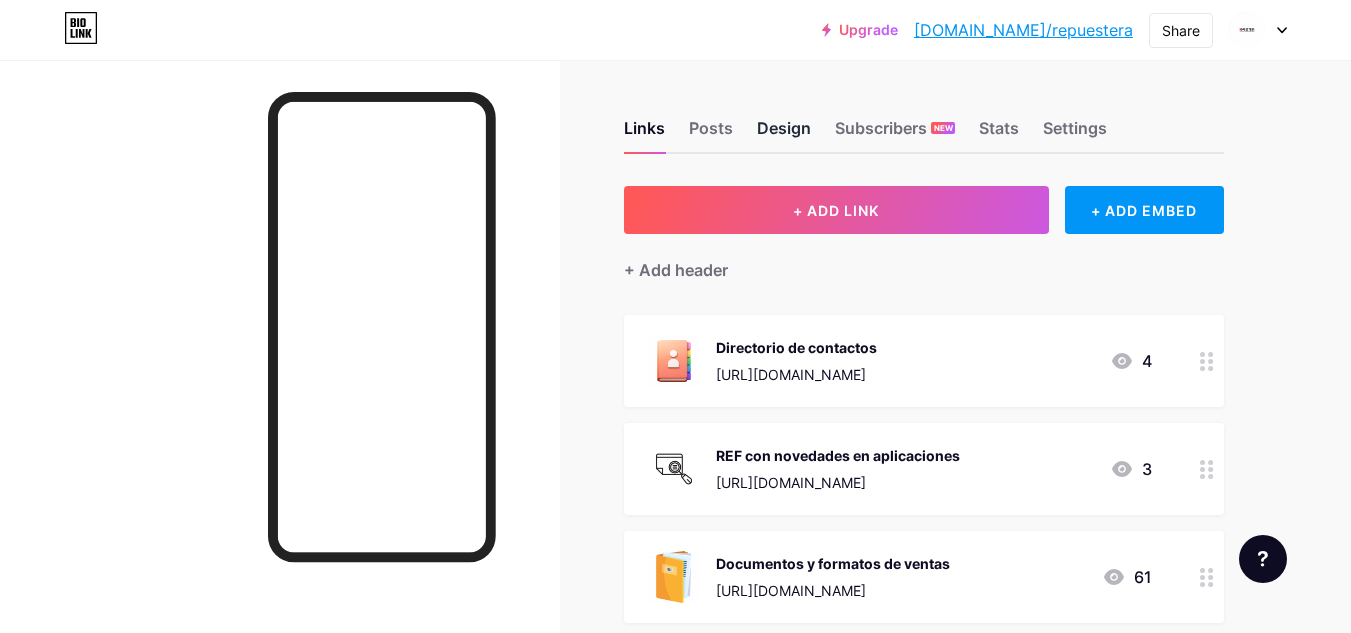 click on "Design" at bounding box center (784, 134) 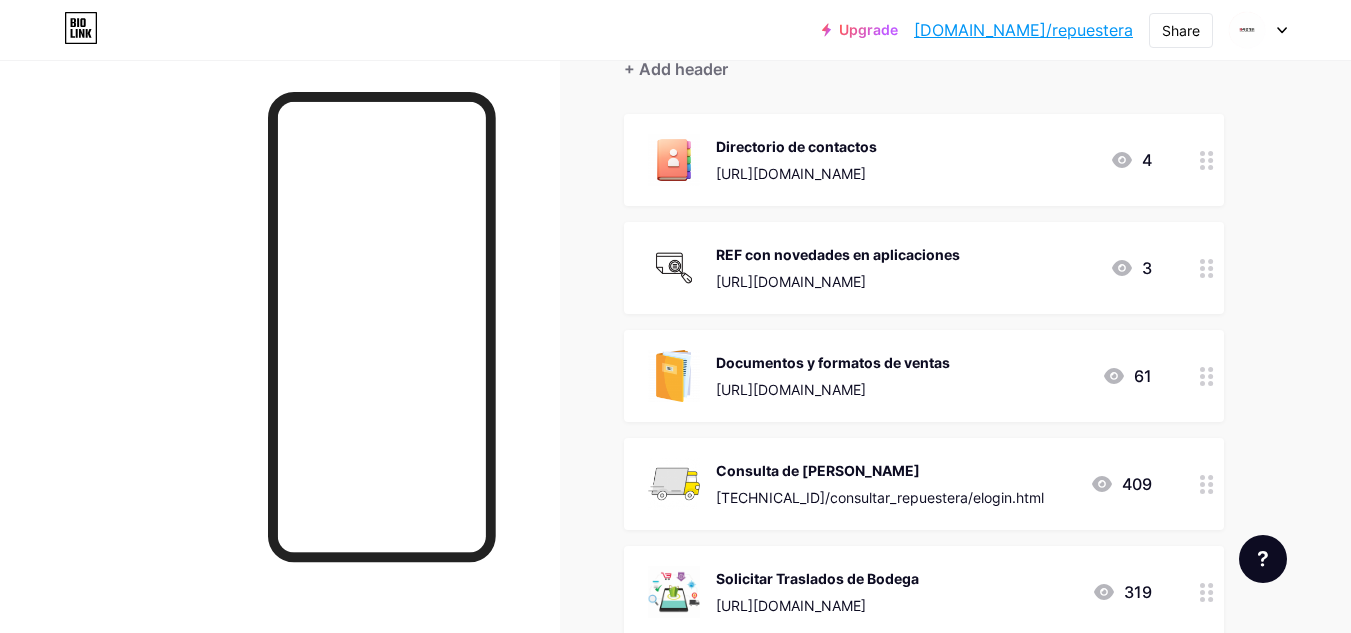 scroll, scrollTop: 0, scrollLeft: 0, axis: both 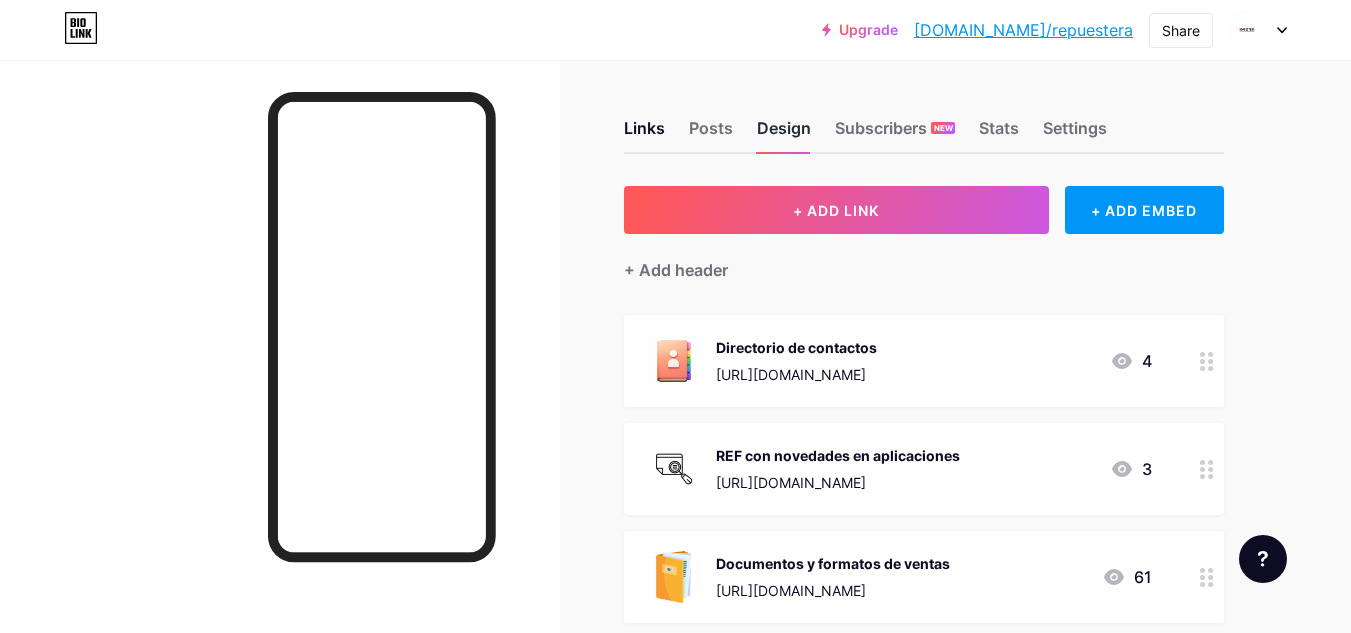 click on "Design" at bounding box center [784, 134] 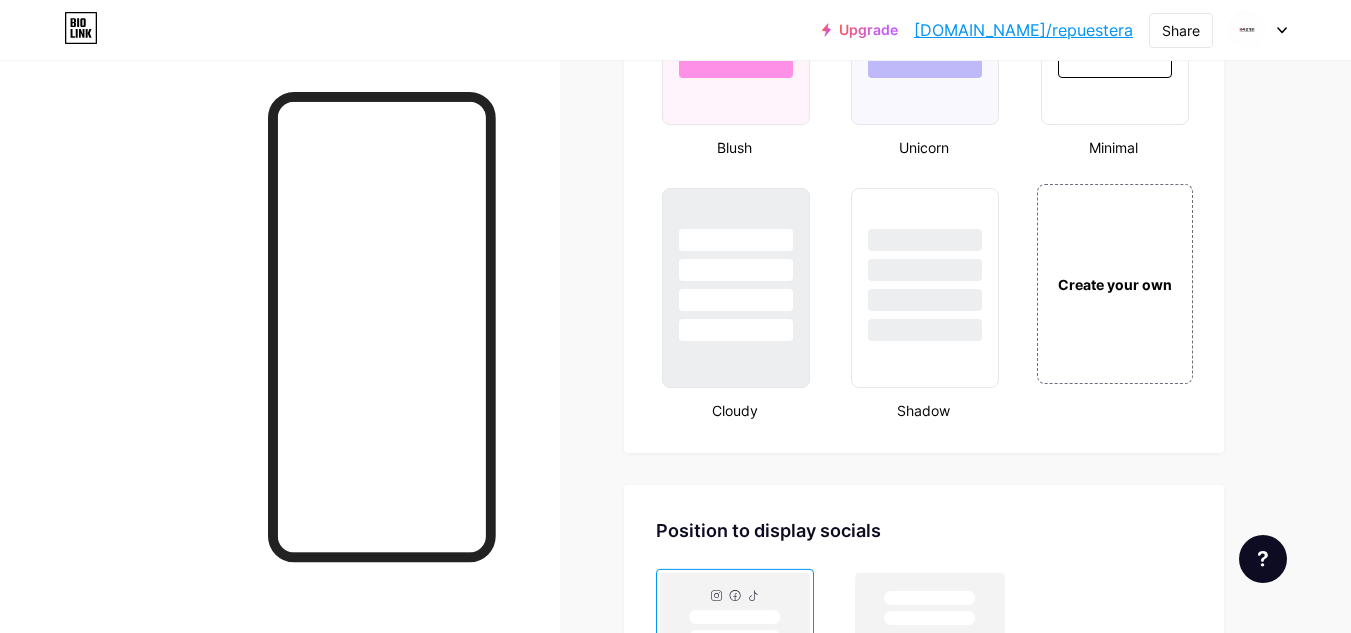 scroll, scrollTop: 2249, scrollLeft: 0, axis: vertical 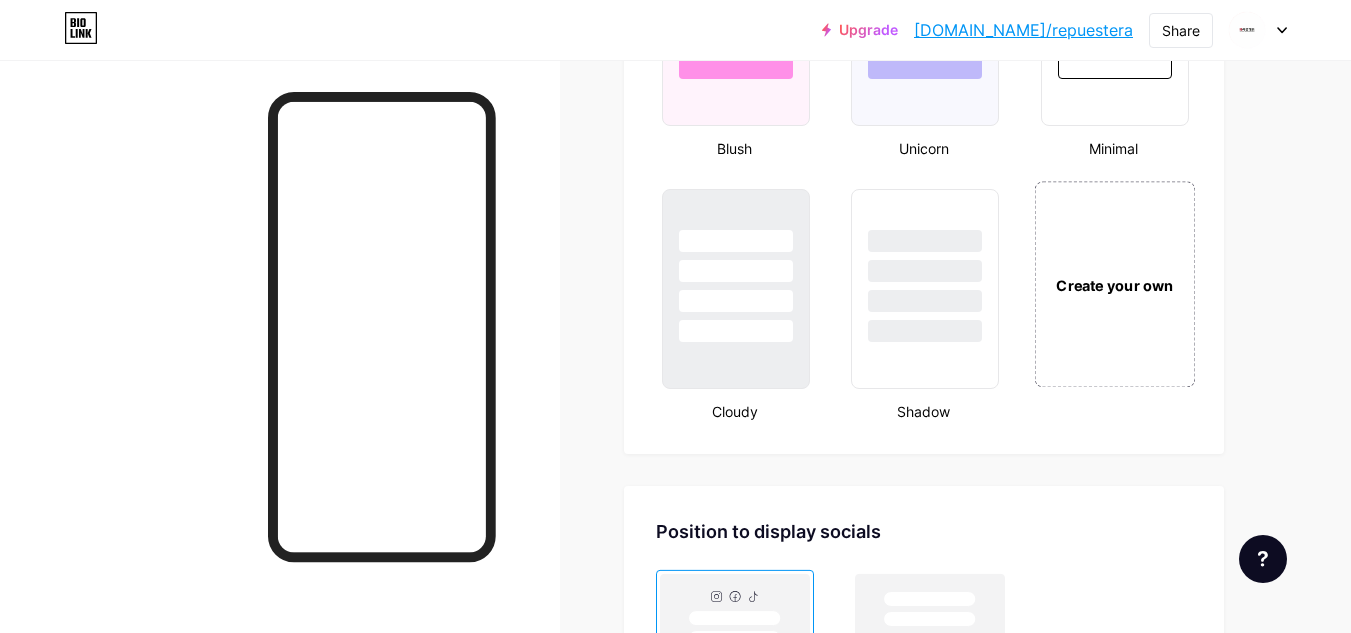 click on "Create your own" at bounding box center (1114, 284) 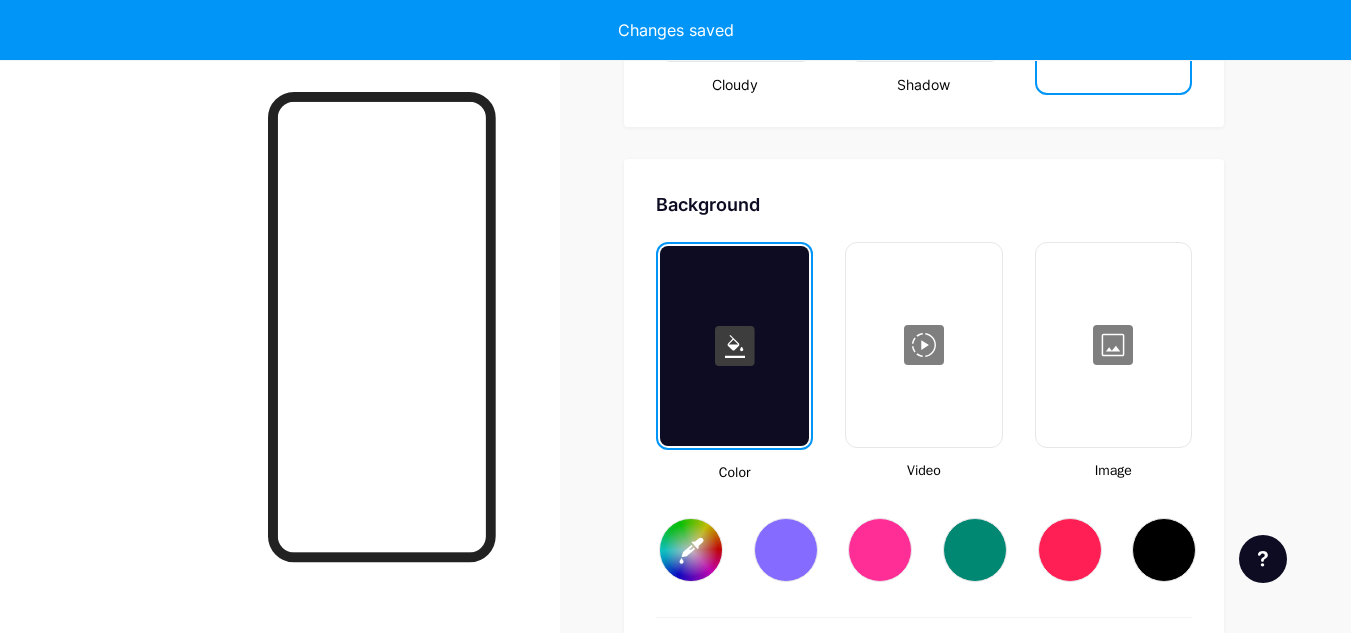 scroll, scrollTop: 2655, scrollLeft: 0, axis: vertical 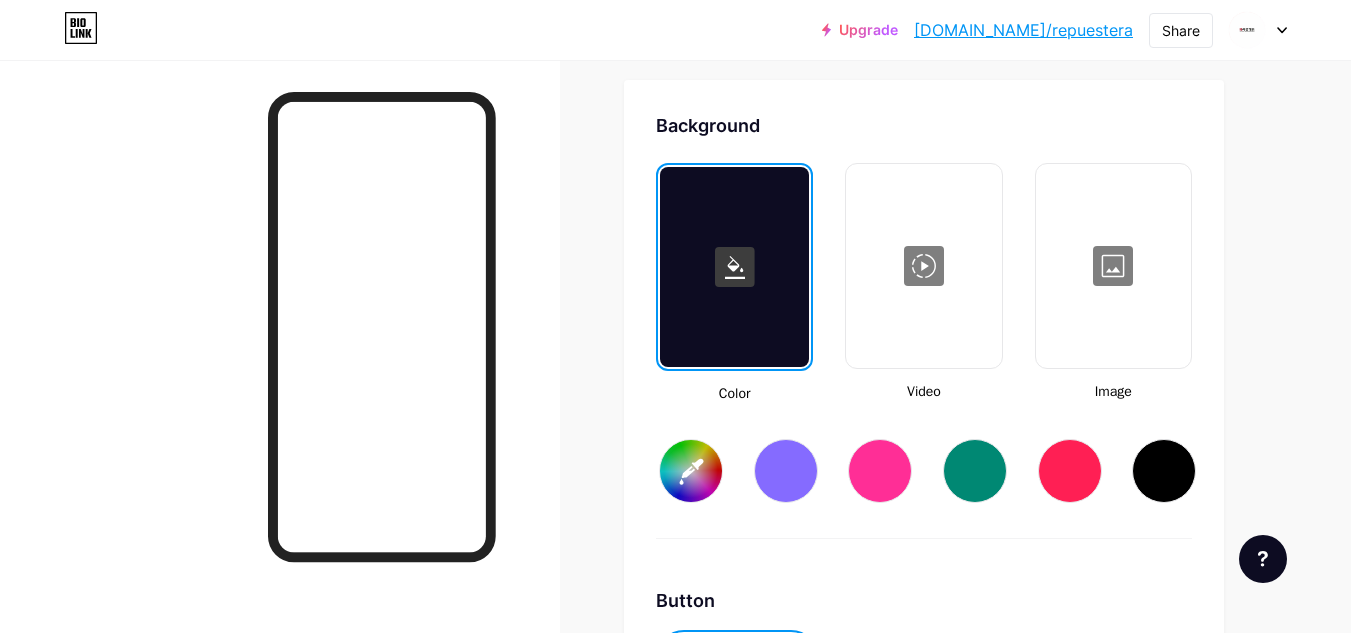 type on "#ffffff" 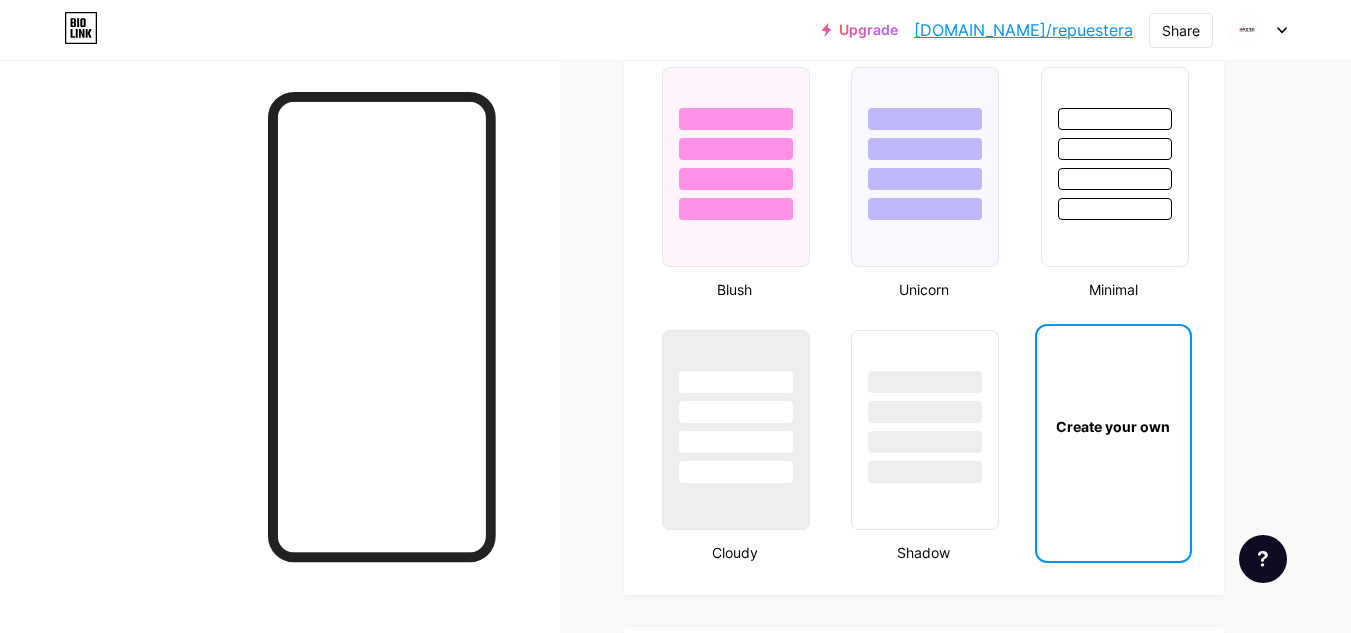 scroll, scrollTop: 2057, scrollLeft: 0, axis: vertical 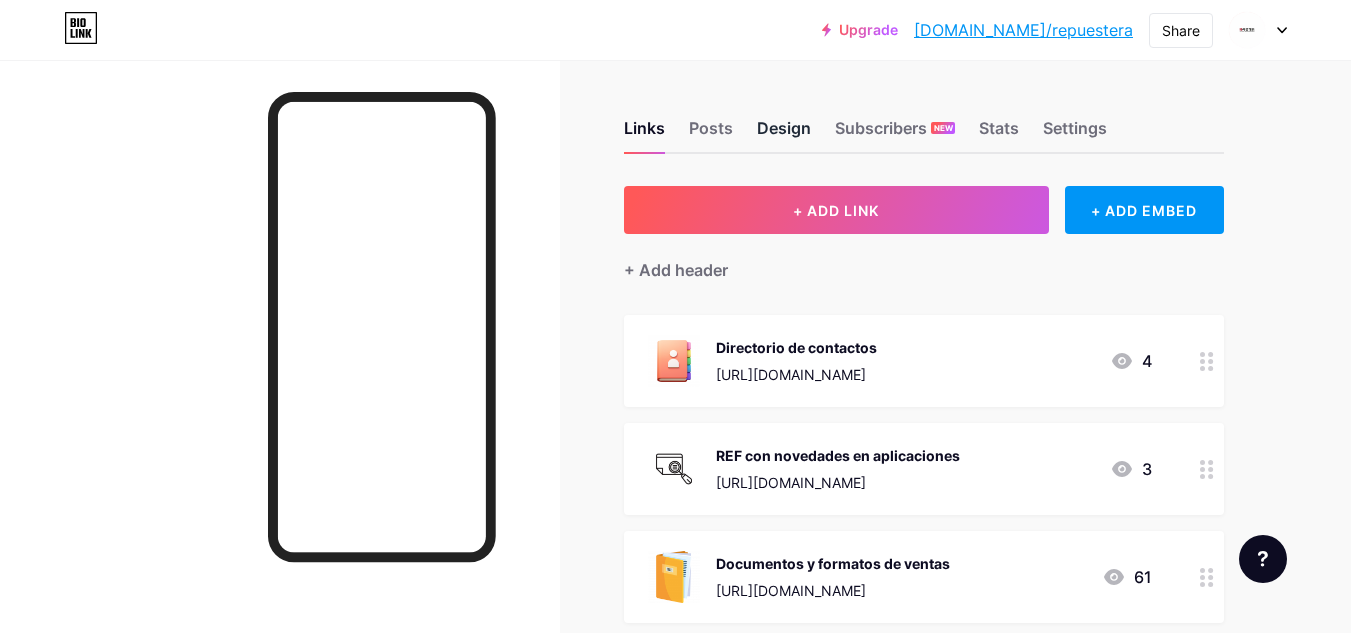 click on "Design" at bounding box center [784, 134] 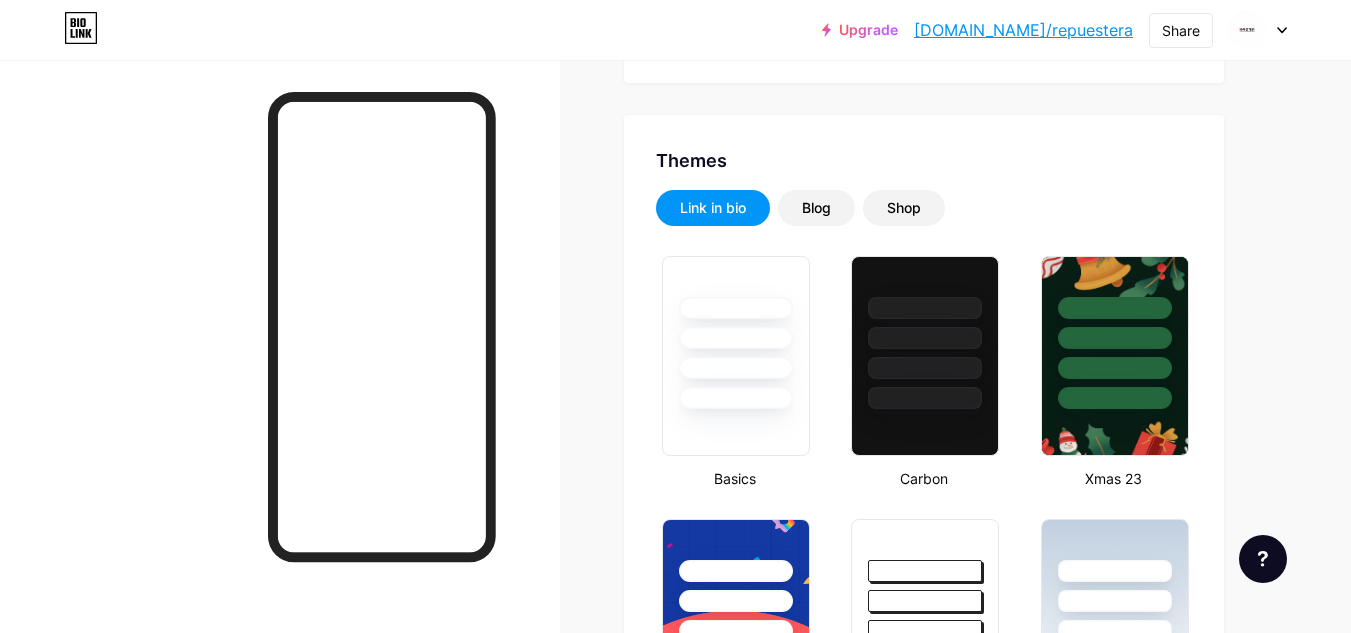 type on "#ffffff" 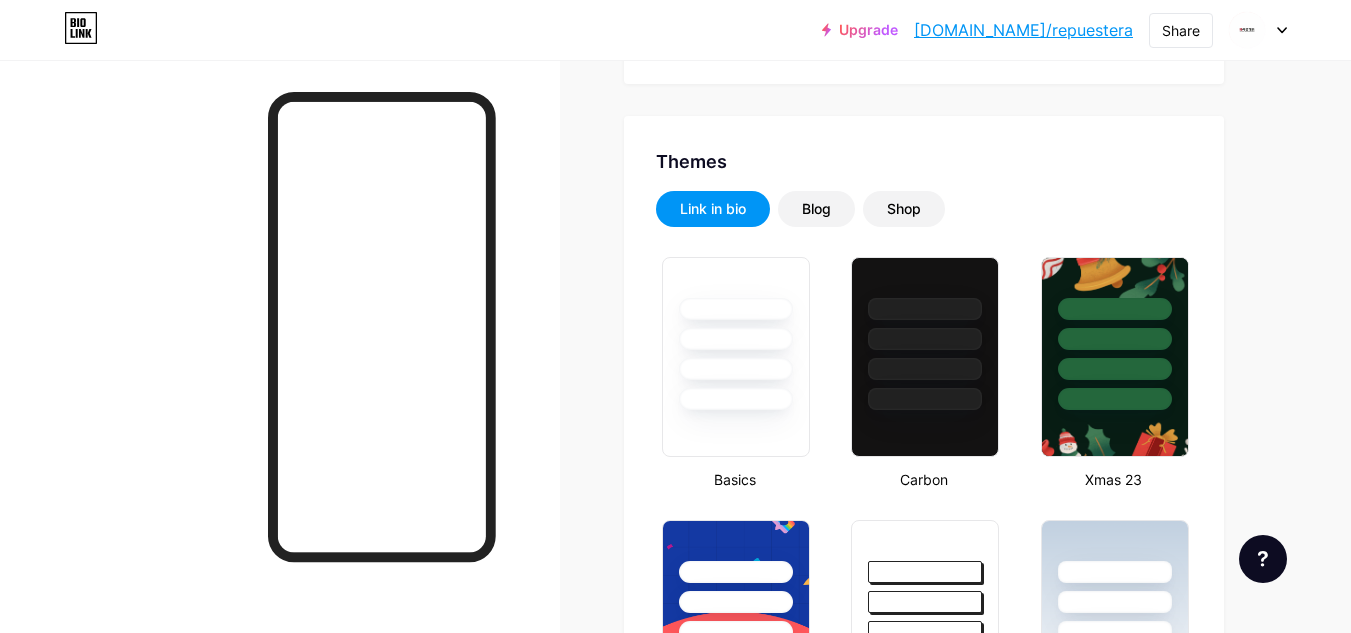 type on "#000000" 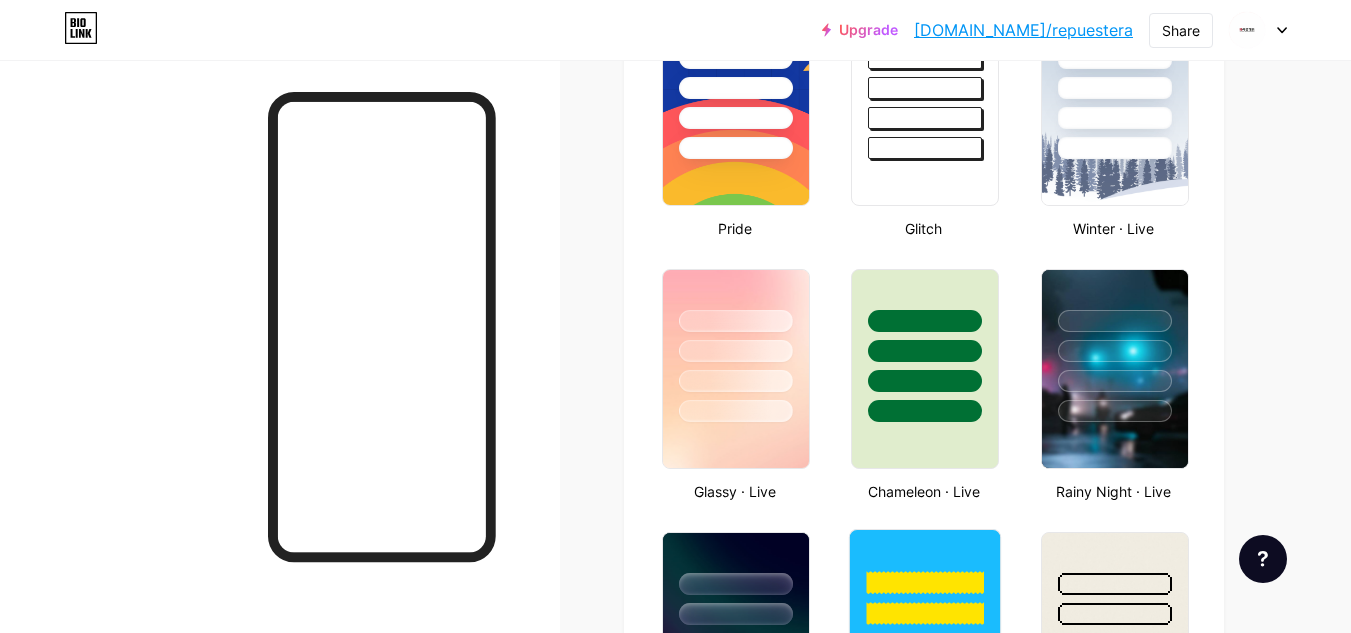 scroll, scrollTop: 630, scrollLeft: 0, axis: vertical 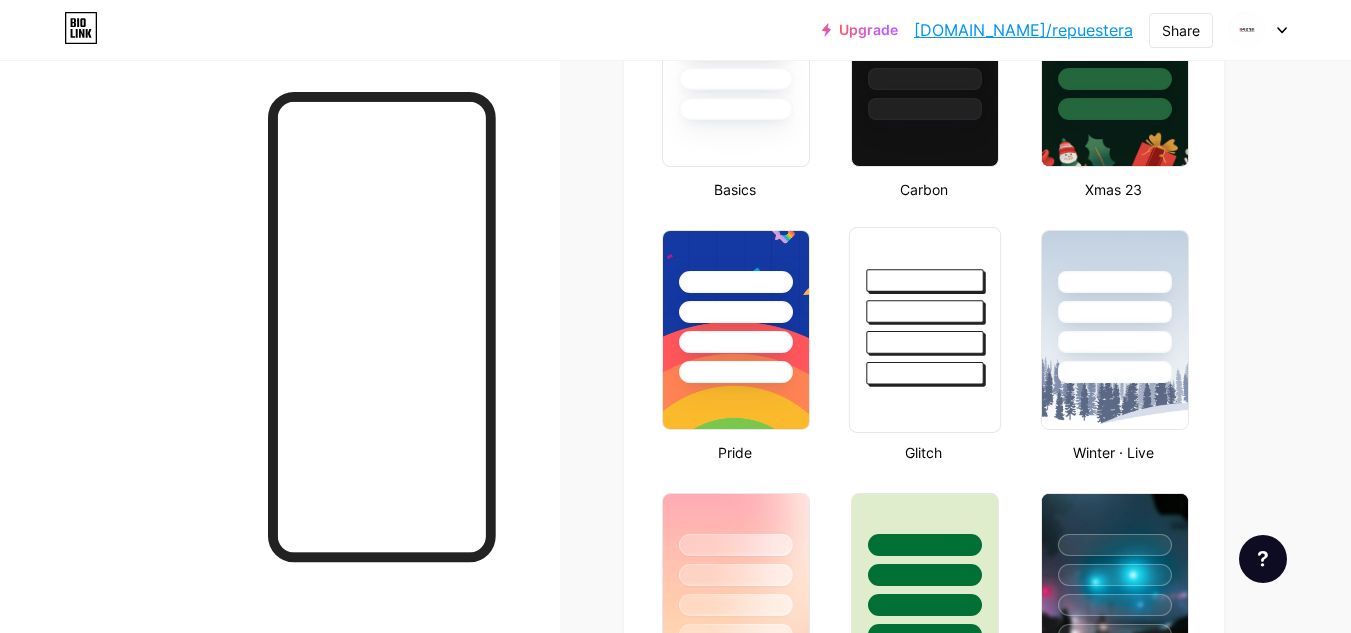 click at bounding box center [925, 280] 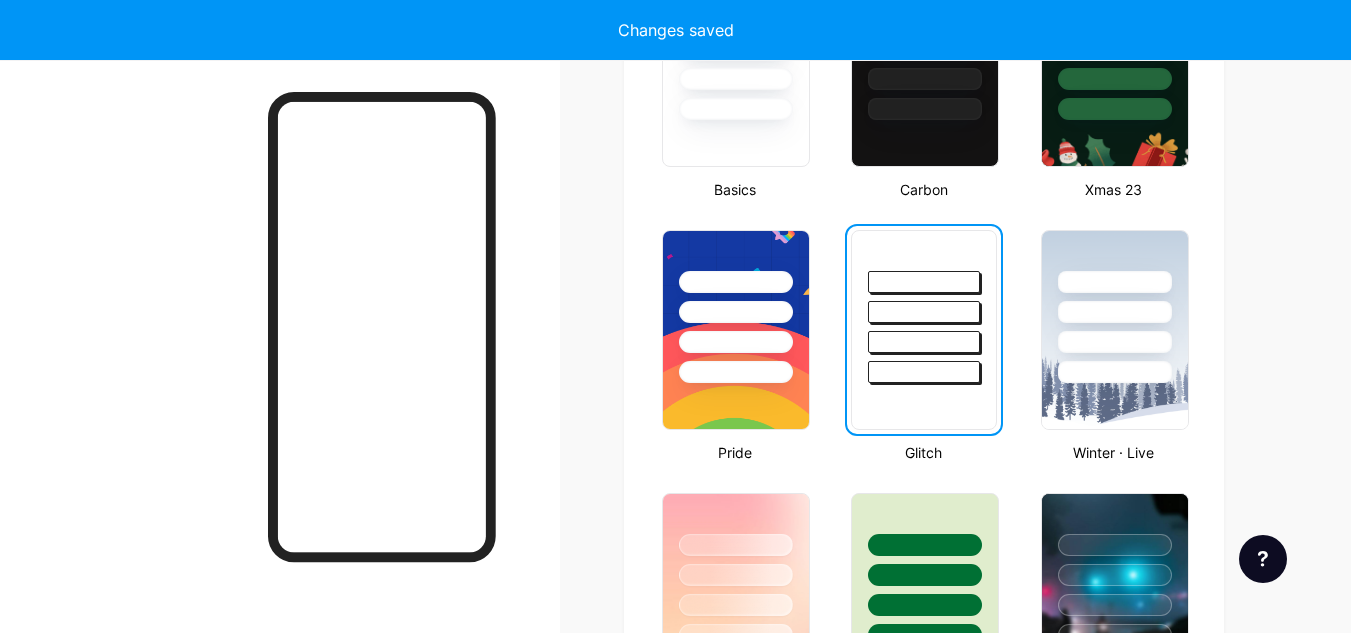 click at bounding box center (923, 282) 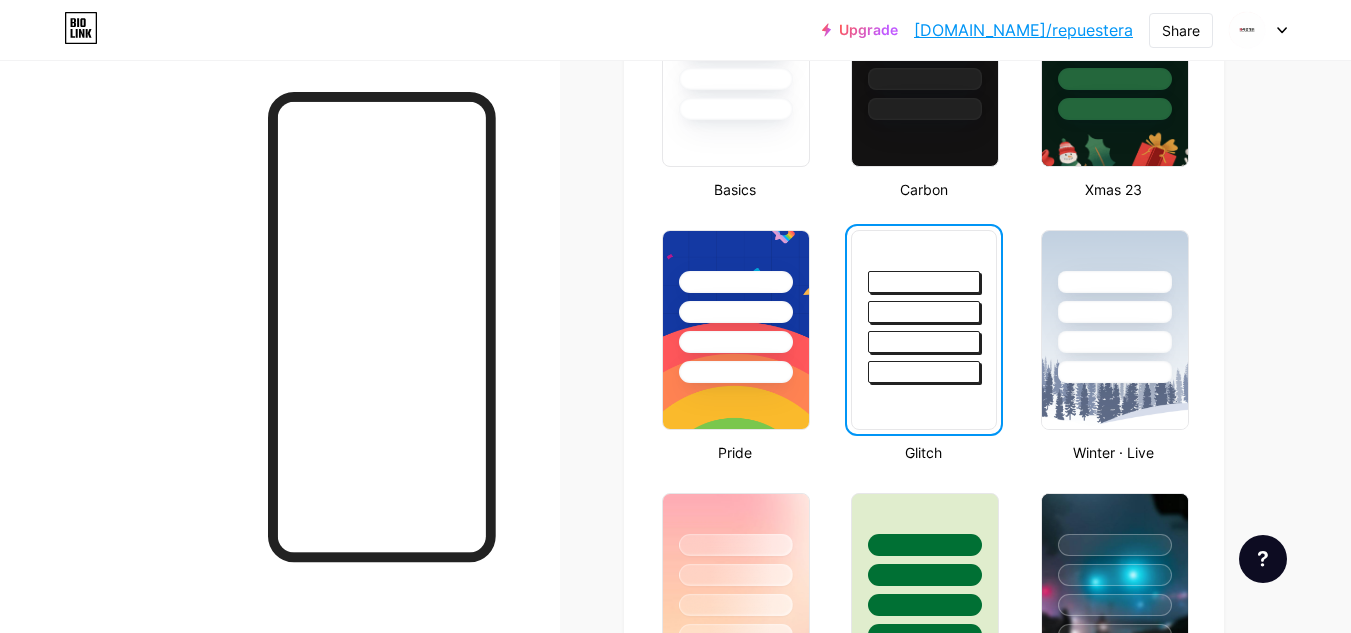 scroll, scrollTop: 309, scrollLeft: 0, axis: vertical 